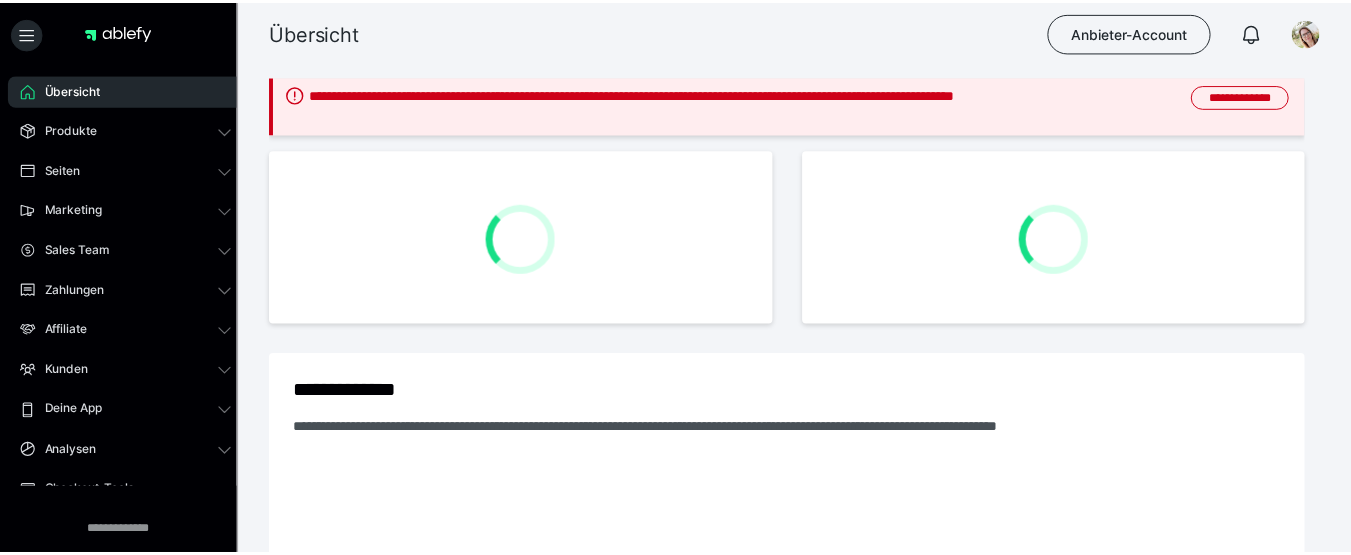 scroll, scrollTop: 0, scrollLeft: 0, axis: both 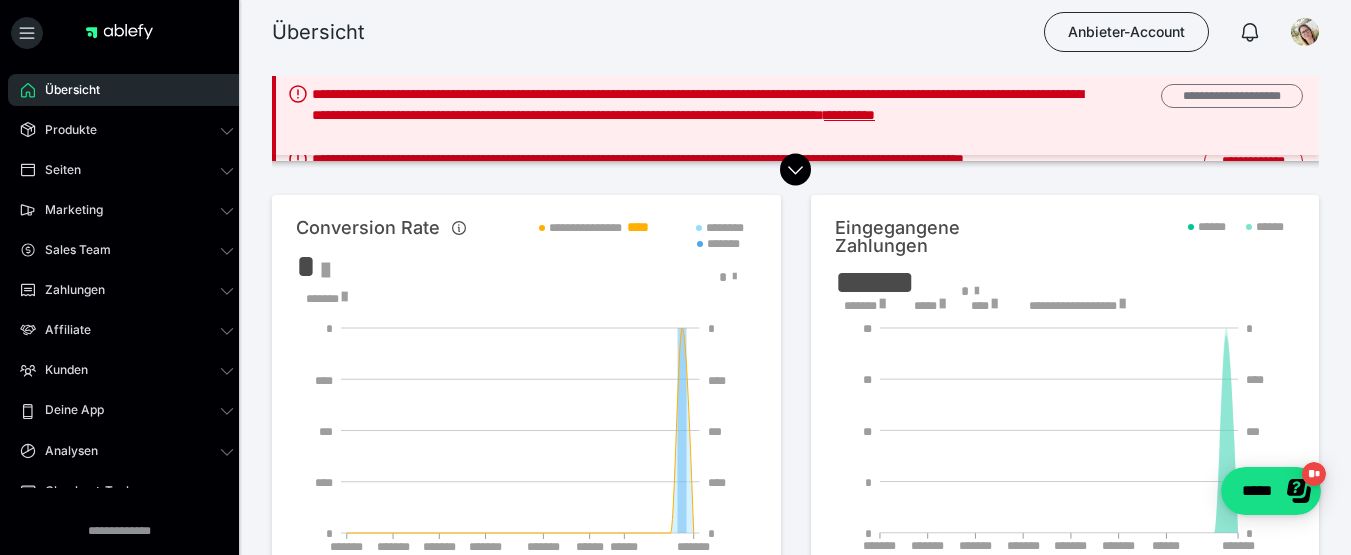 click on "**********" at bounding box center (1232, 96) 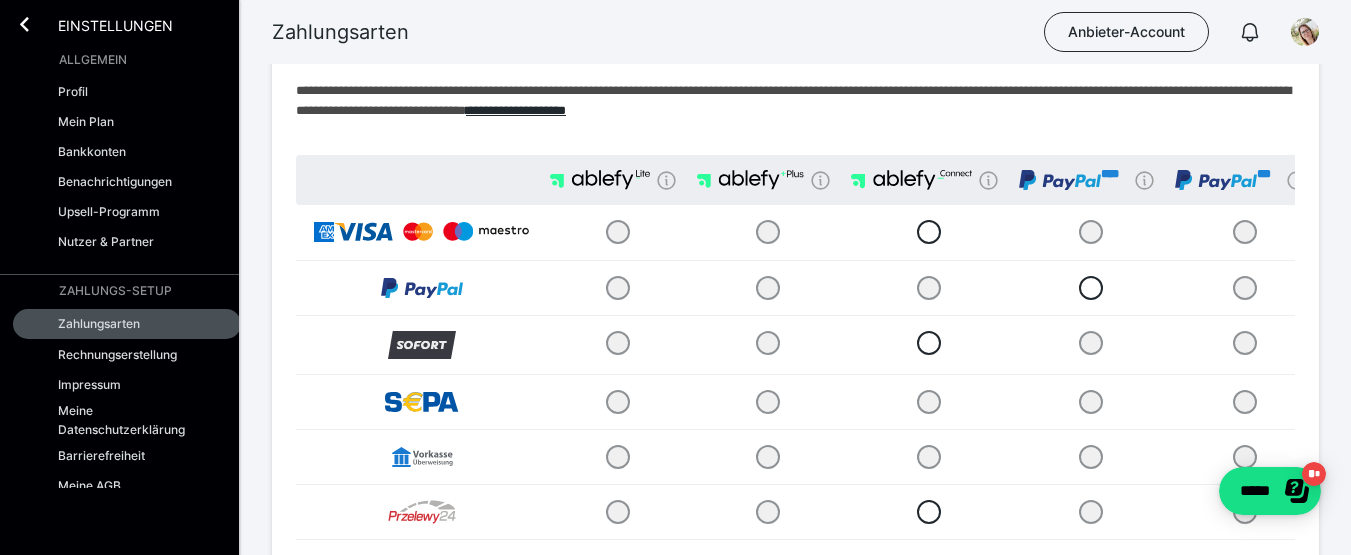 scroll, scrollTop: 0, scrollLeft: 0, axis: both 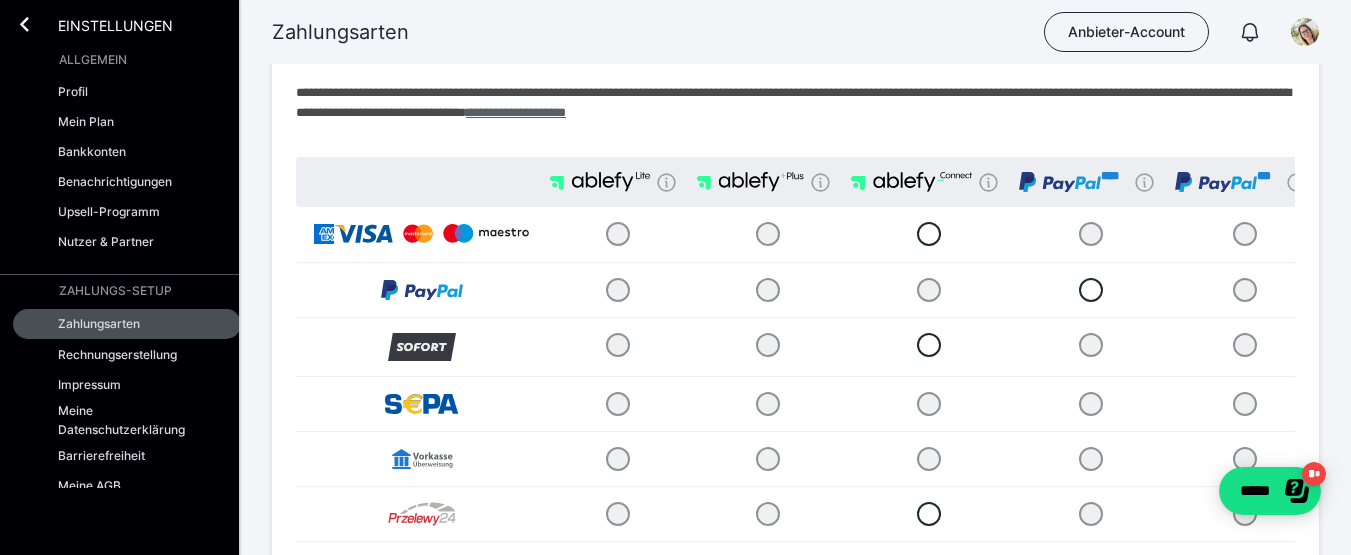 click on "**********" at bounding box center [516, 112] 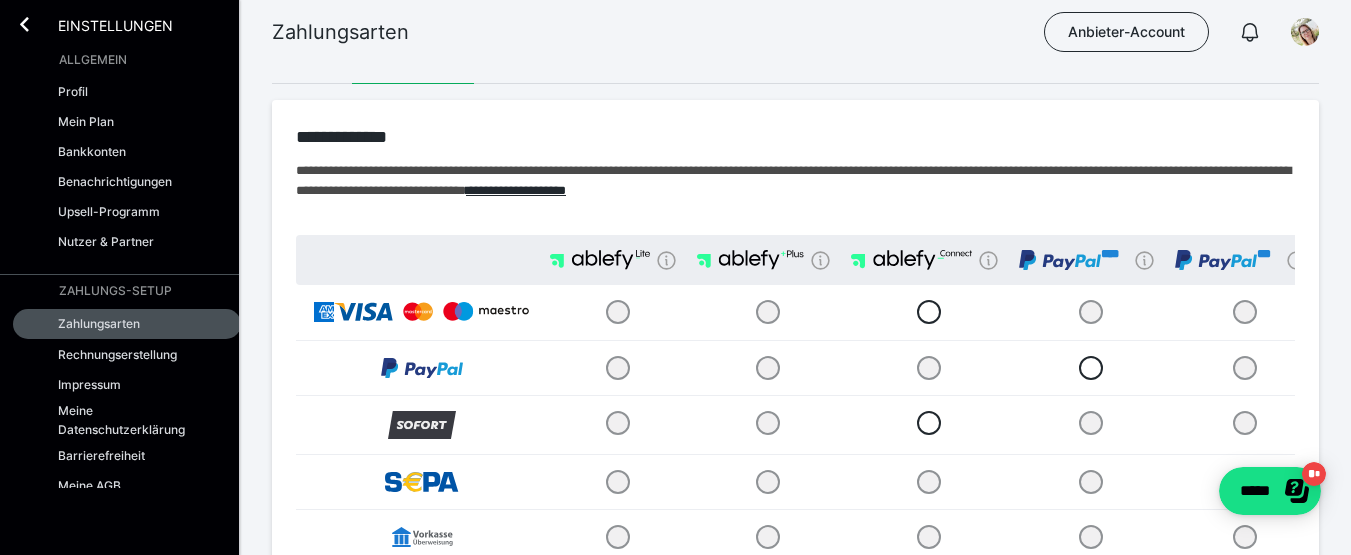 scroll, scrollTop: 0, scrollLeft: 0, axis: both 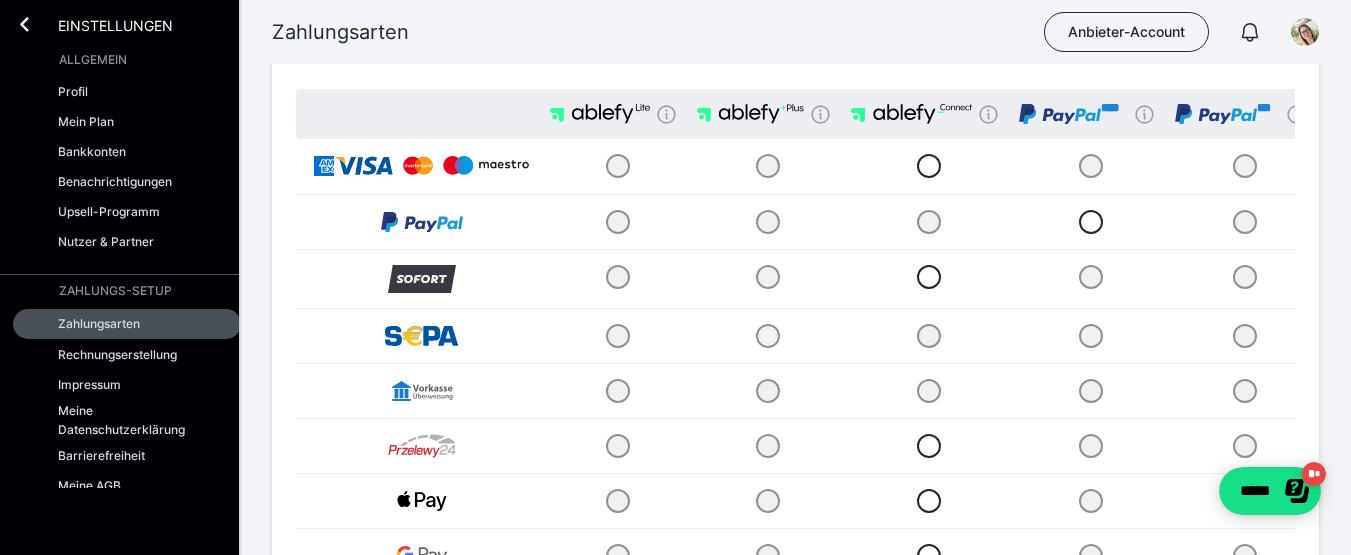 click at bounding box center (925, 221) 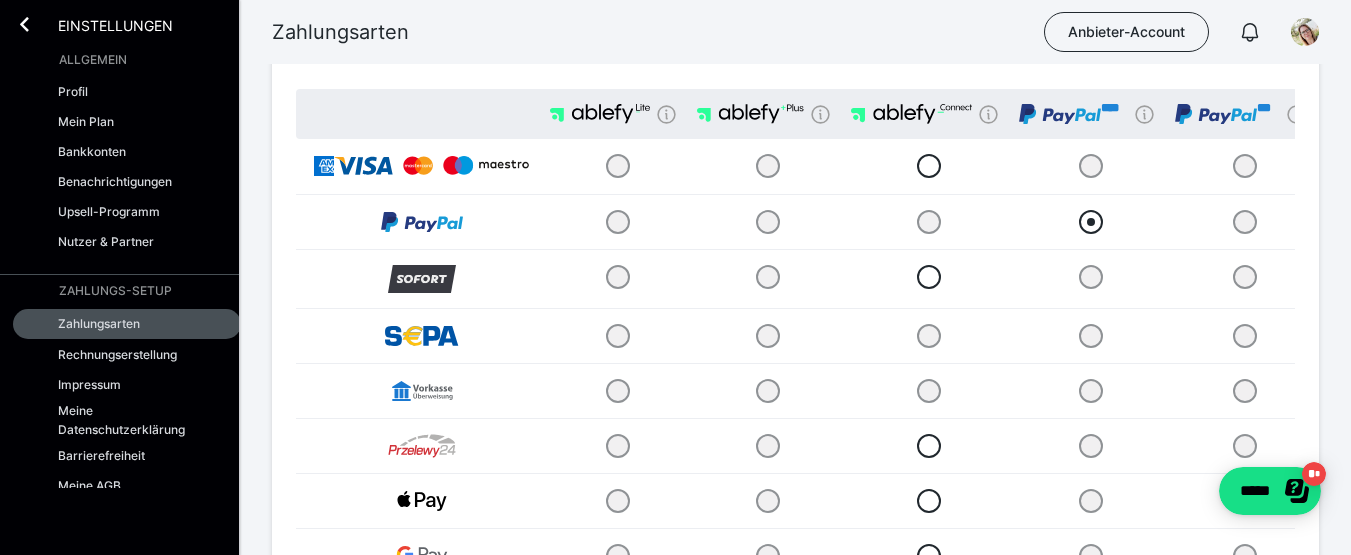 click at bounding box center (1091, 222) 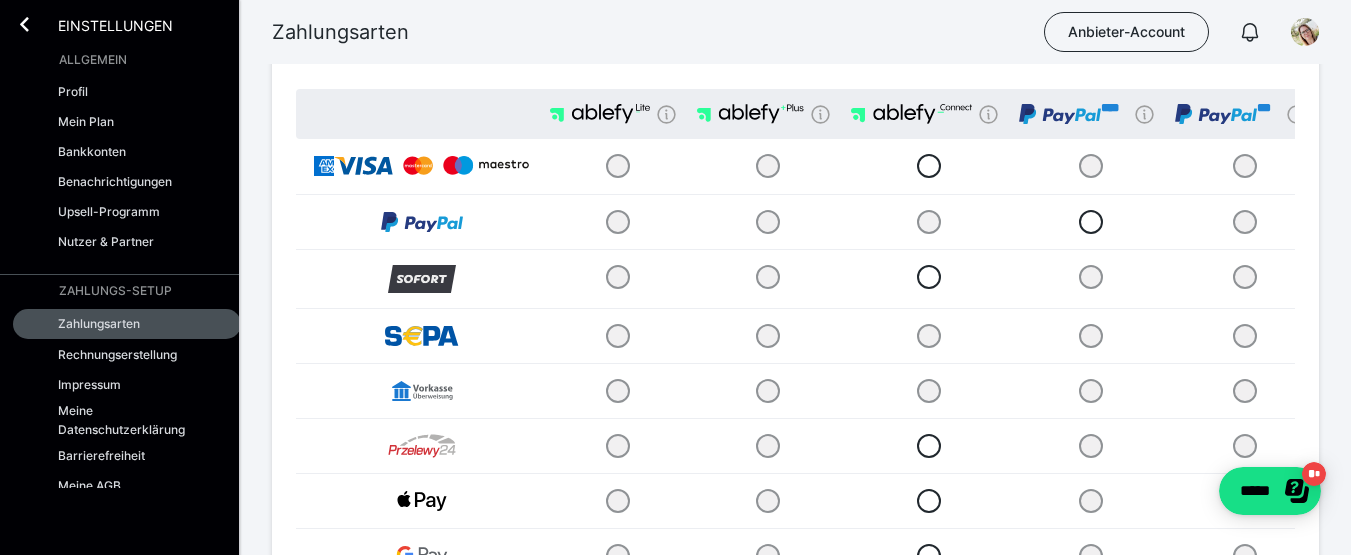 click at bounding box center (925, 221) 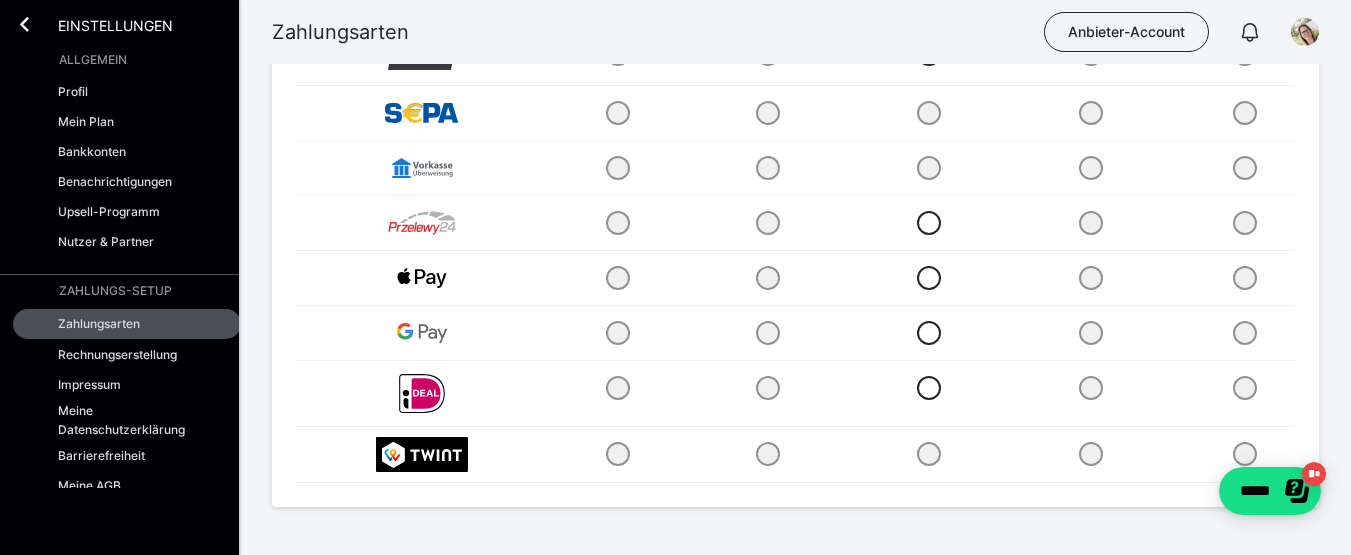 scroll, scrollTop: 483, scrollLeft: 0, axis: vertical 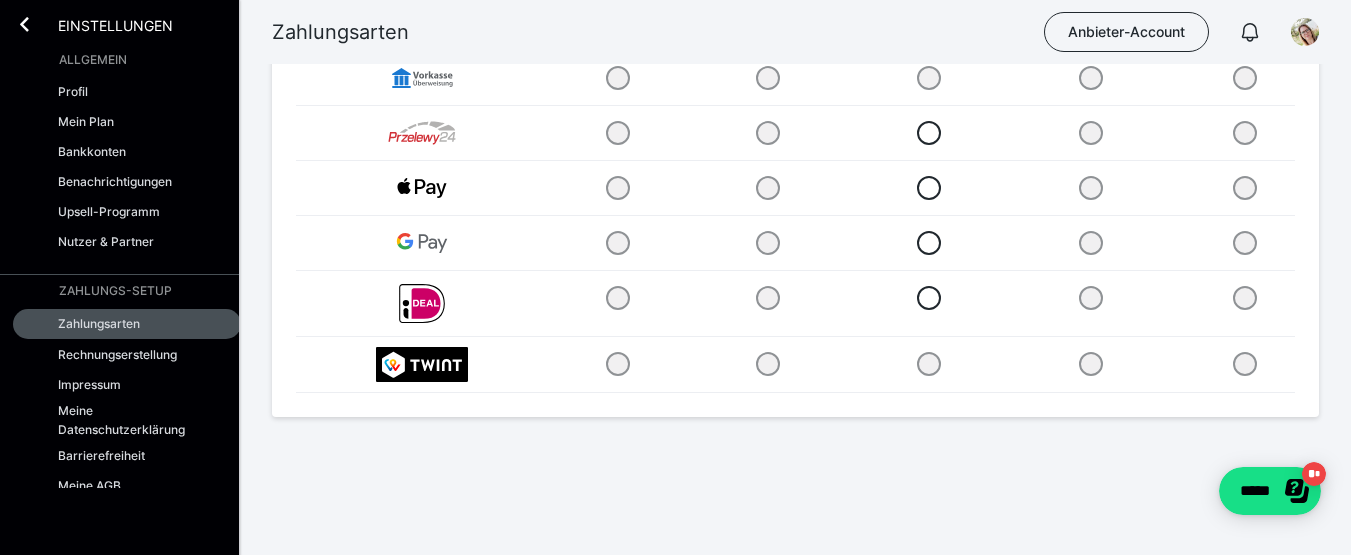 drag, startPoint x: 1360, startPoint y: 238, endPoint x: 100, endPoint y: 26, distance: 1277.7104 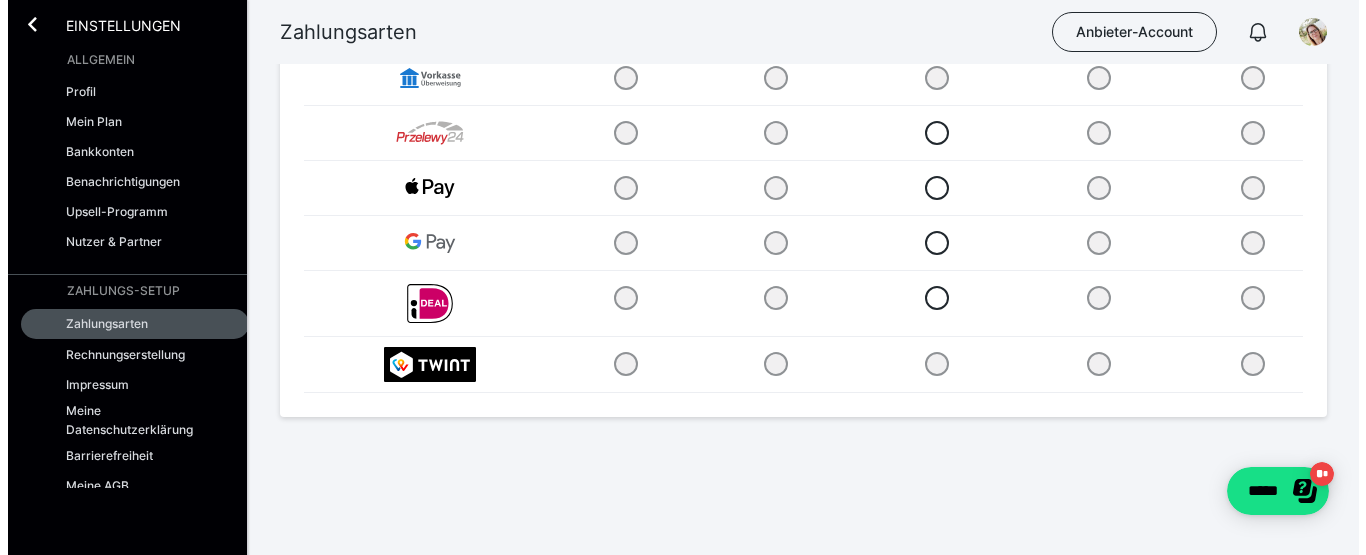 scroll, scrollTop: 0, scrollLeft: 0, axis: both 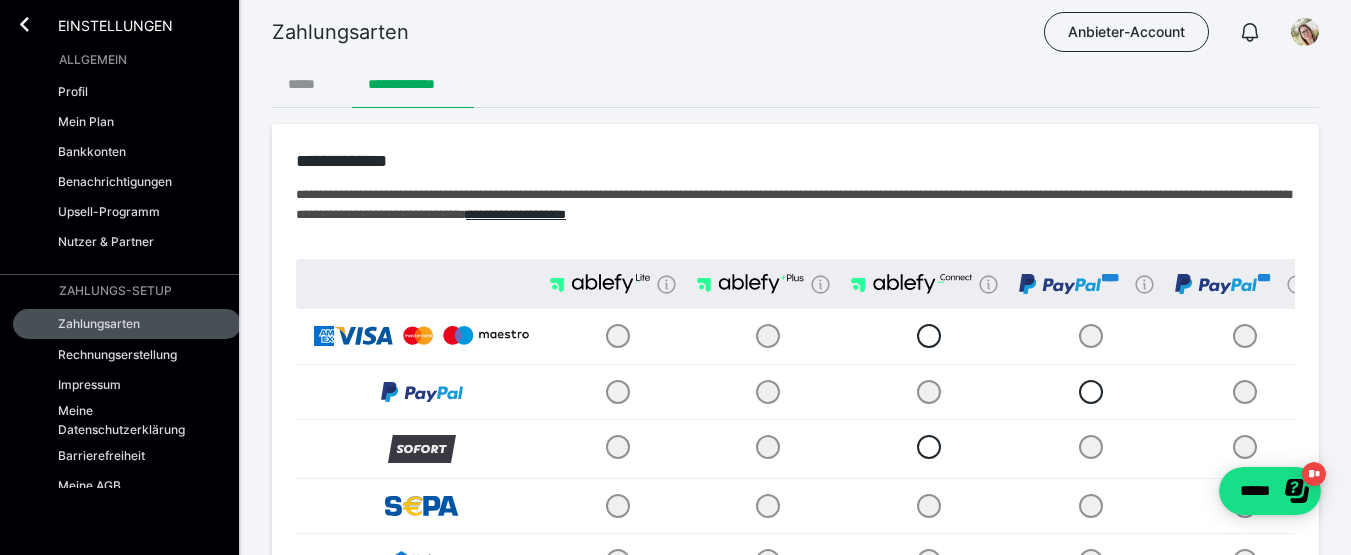 click on "*****" at bounding box center (312, 84) 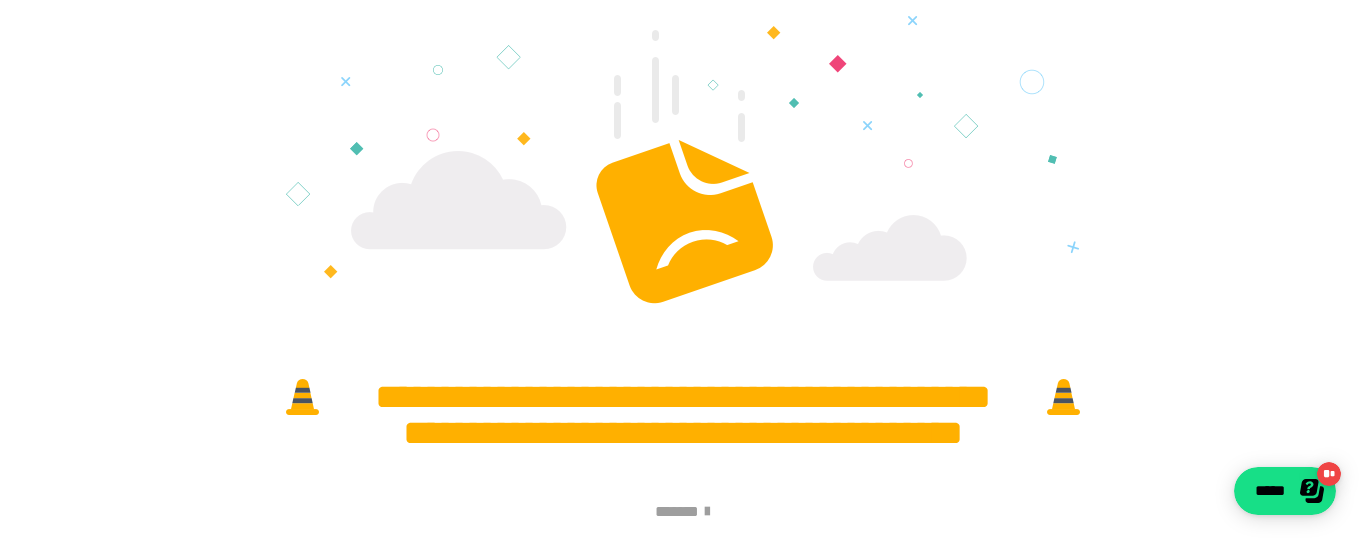 click at bounding box center [704, 512] 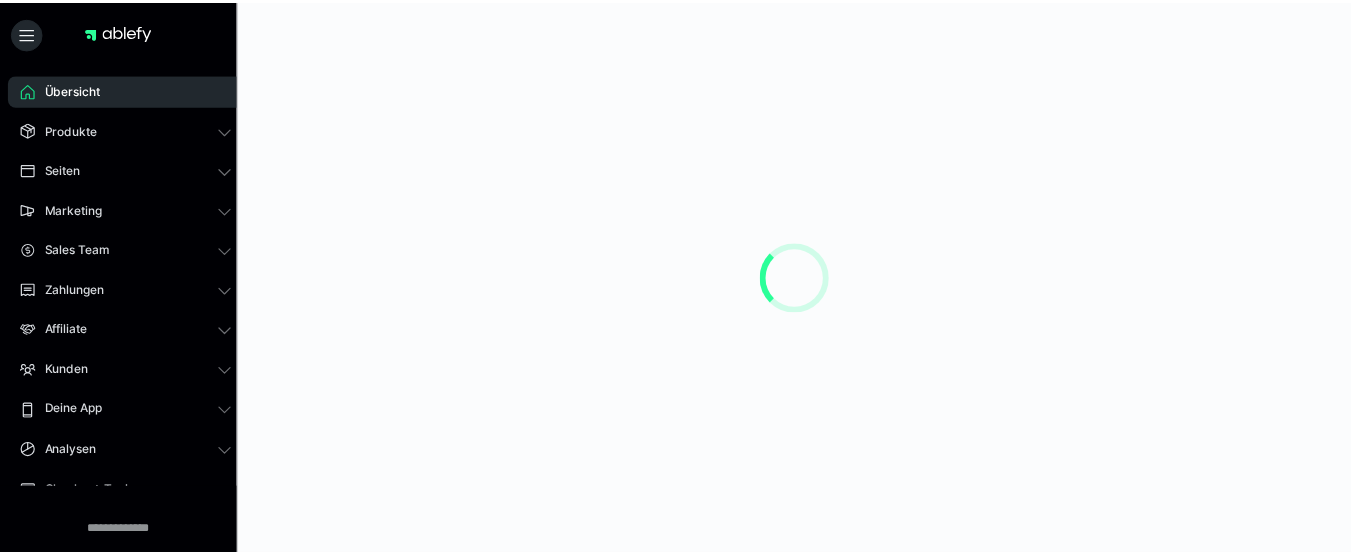 scroll, scrollTop: 0, scrollLeft: 0, axis: both 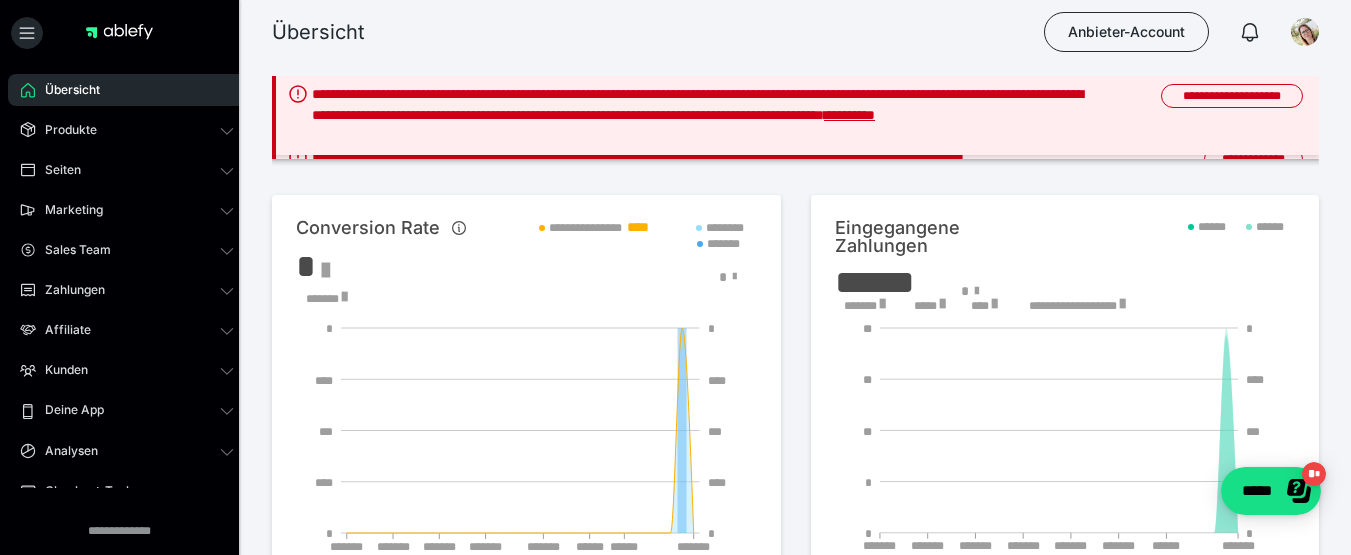 click on "**********" at bounding box center (1077, 306) 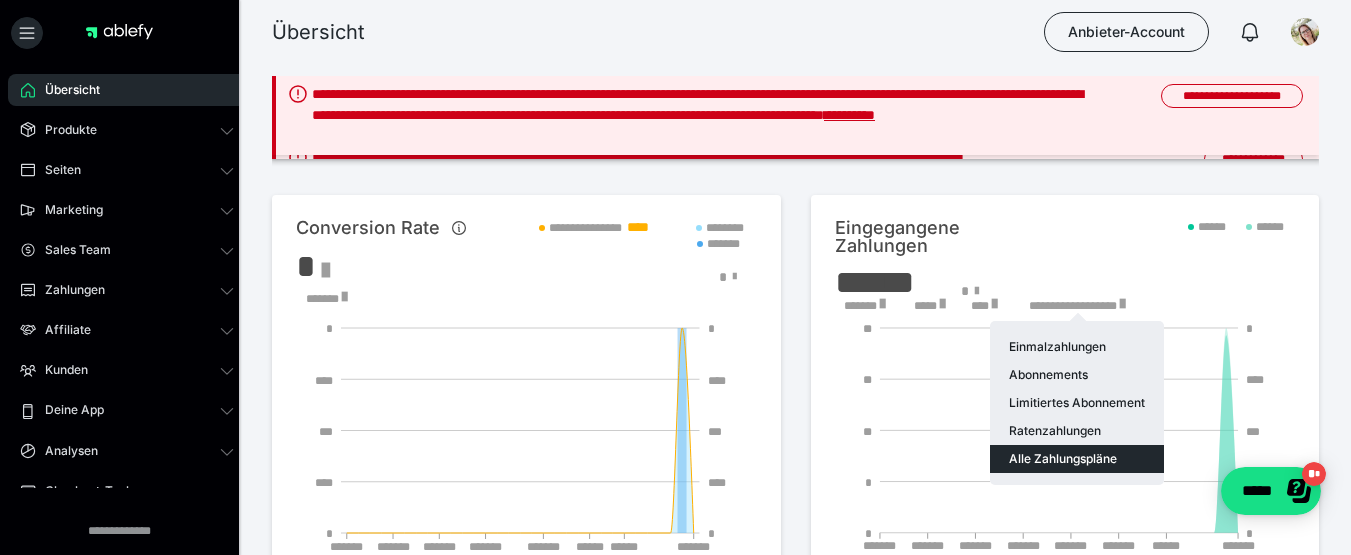 click at bounding box center [675, 277] 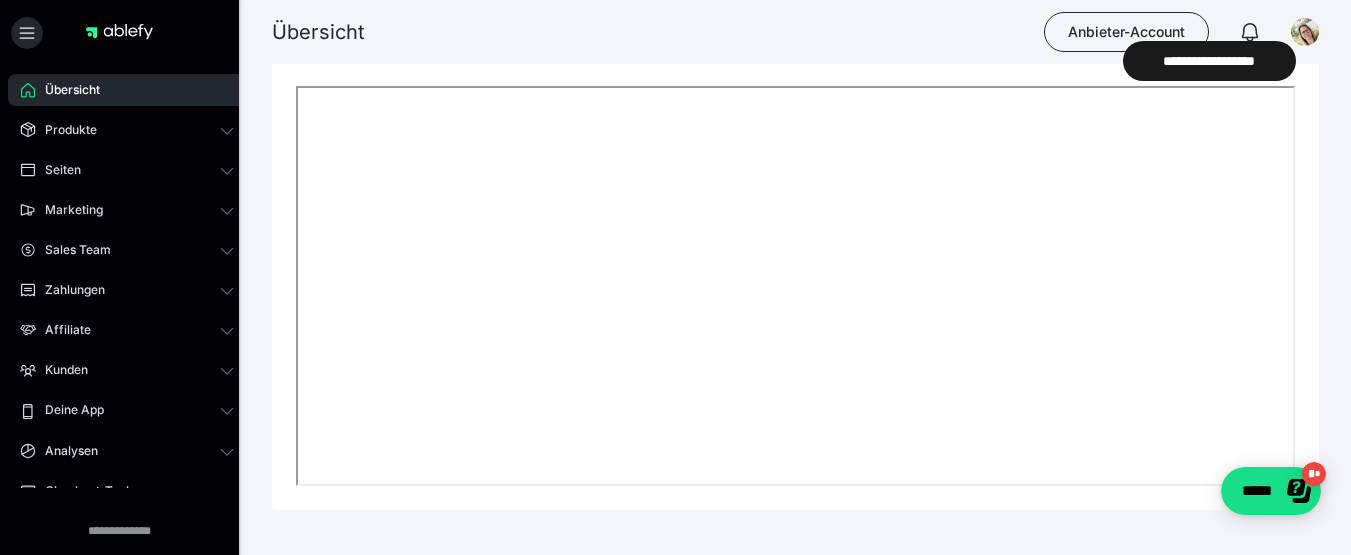 scroll, scrollTop: 1039, scrollLeft: 0, axis: vertical 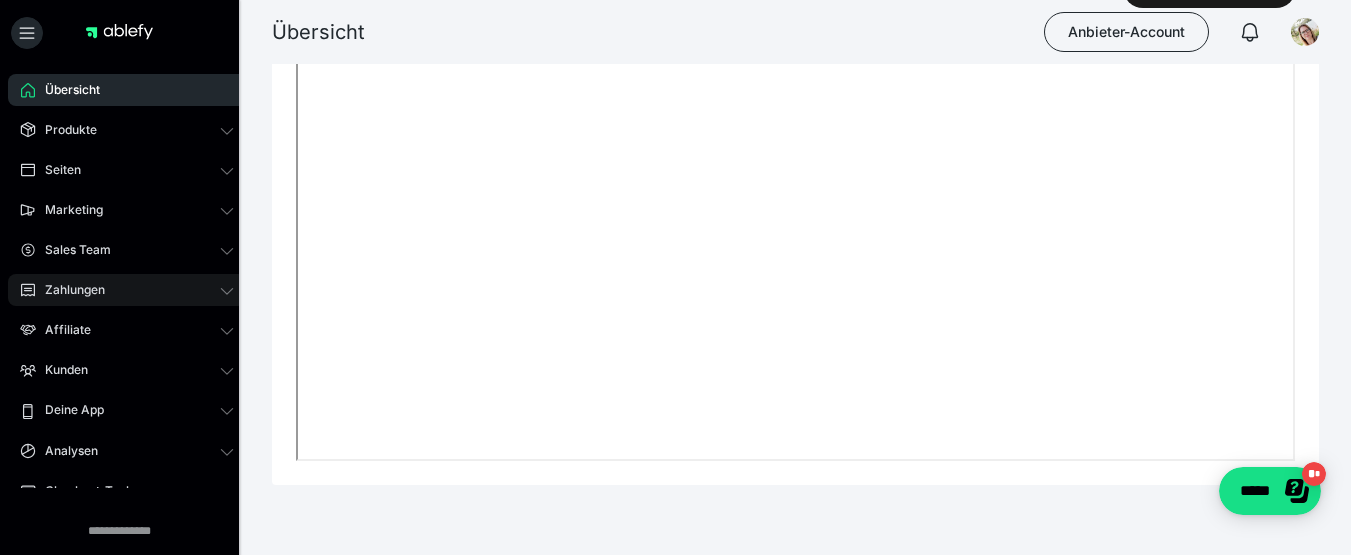 click 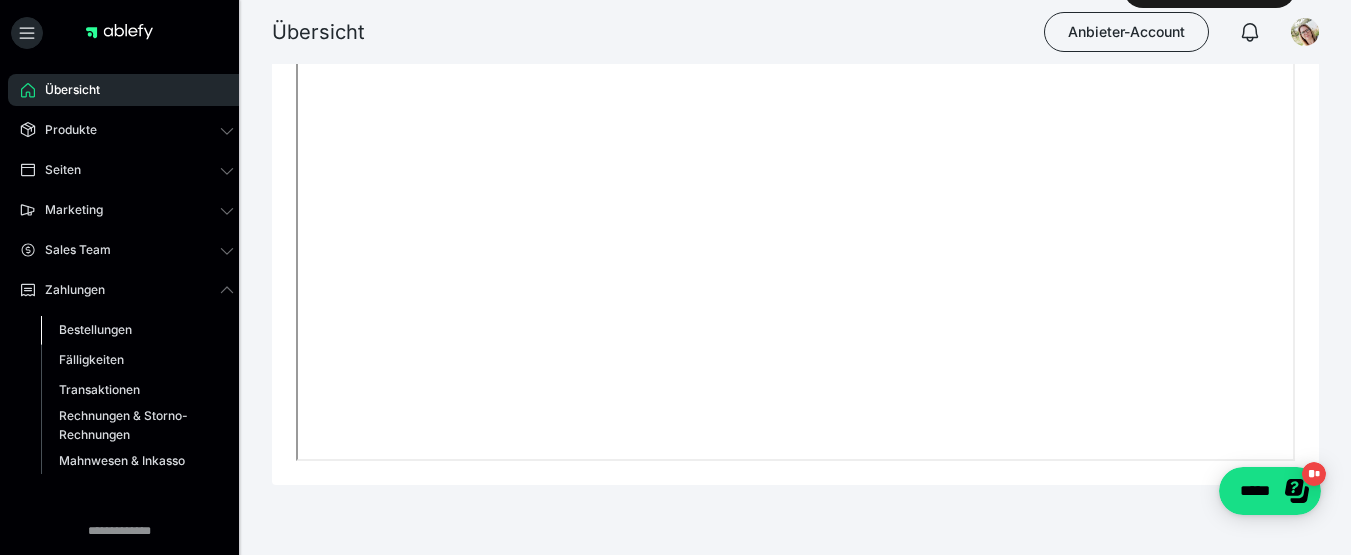 click on "Bestellungen" at bounding box center (95, 329) 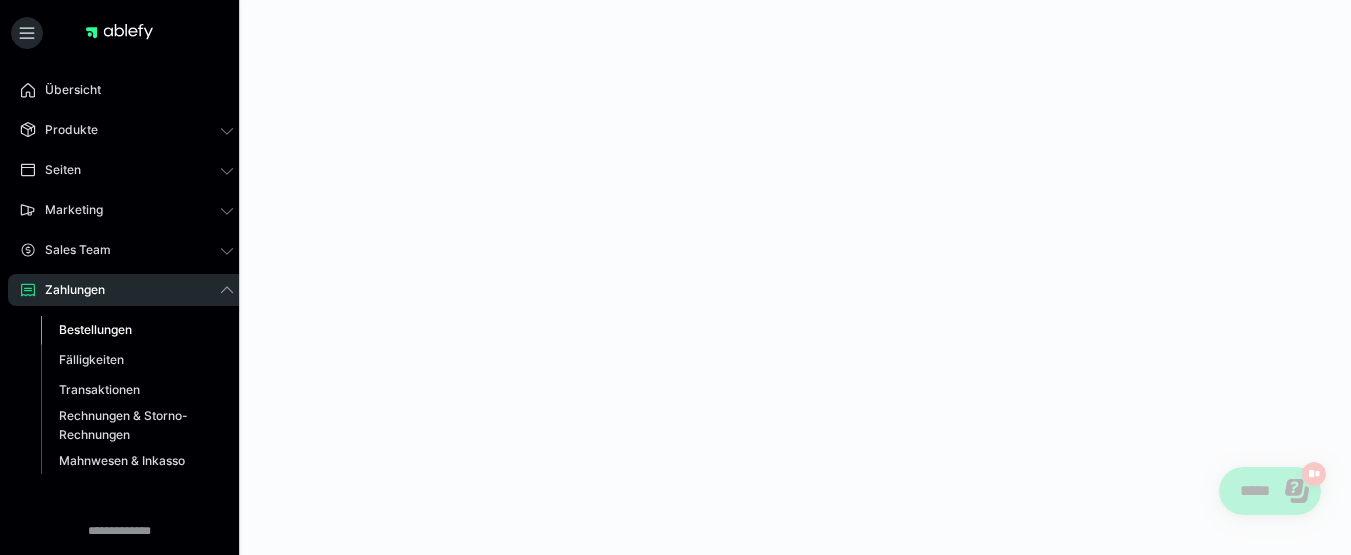 scroll, scrollTop: 0, scrollLeft: 0, axis: both 